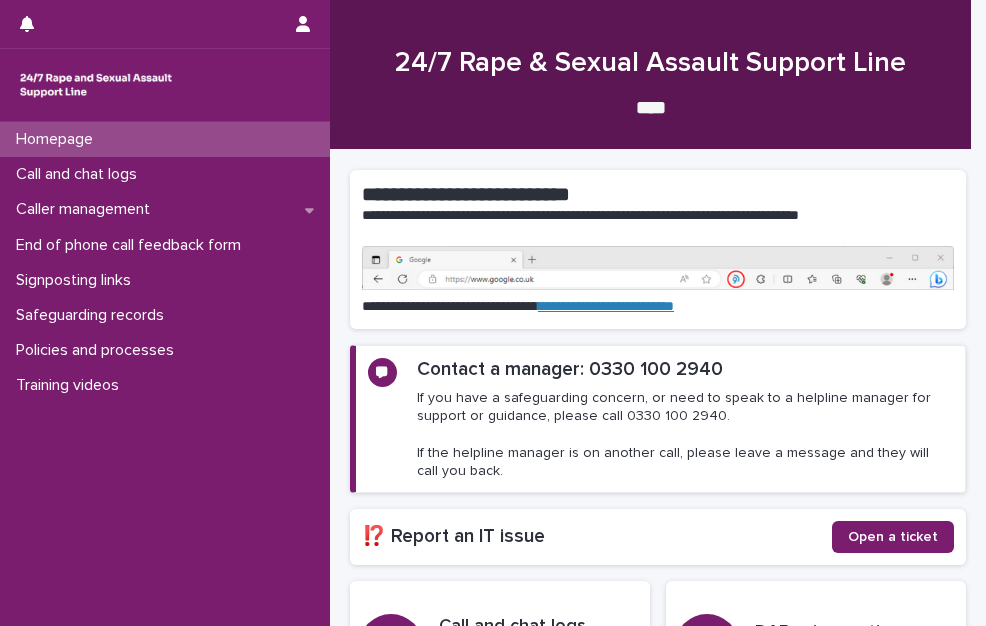 scroll, scrollTop: 0, scrollLeft: 0, axis: both 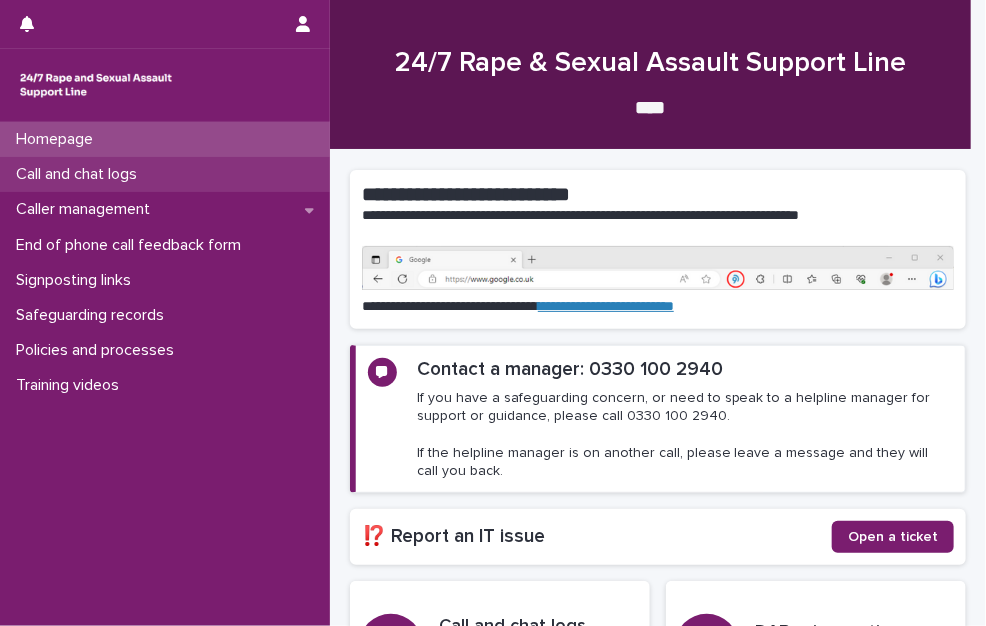 click on "Call and chat logs" at bounding box center [80, 174] 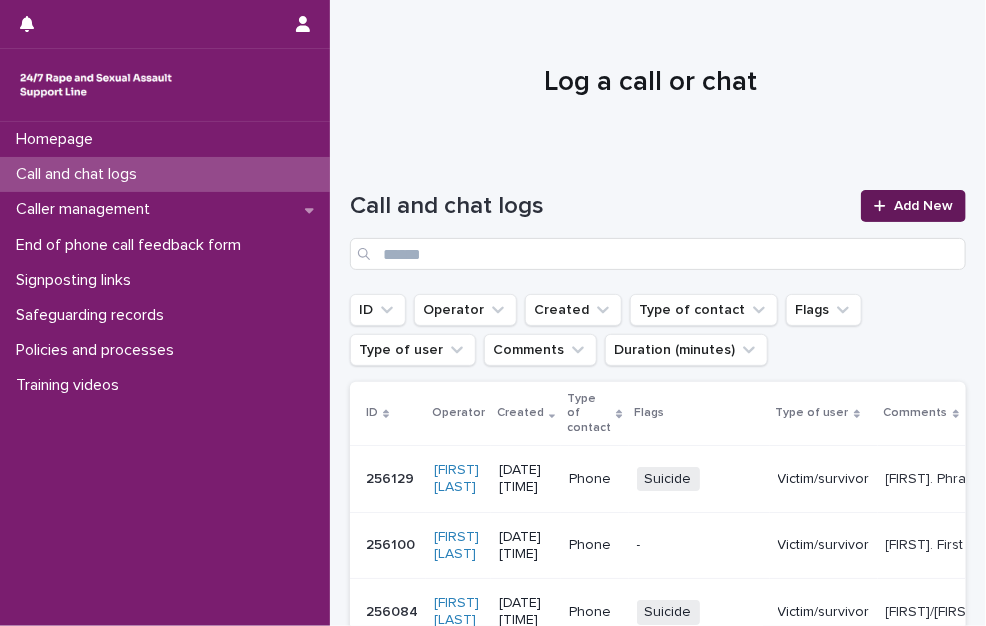click on "Add New" at bounding box center [923, 206] 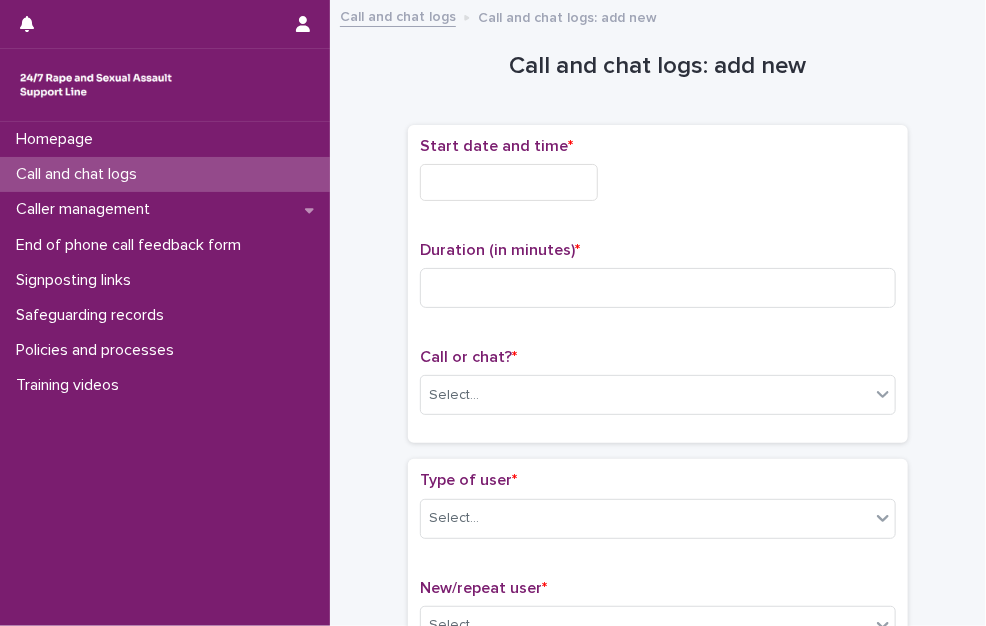 click at bounding box center (509, 182) 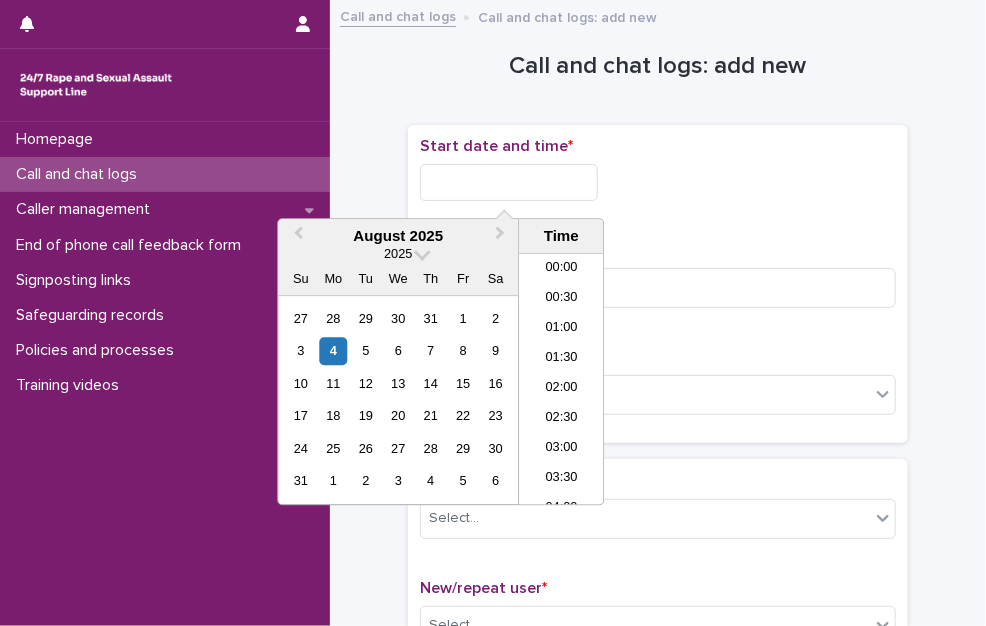 scroll, scrollTop: 1189, scrollLeft: 0, axis: vertical 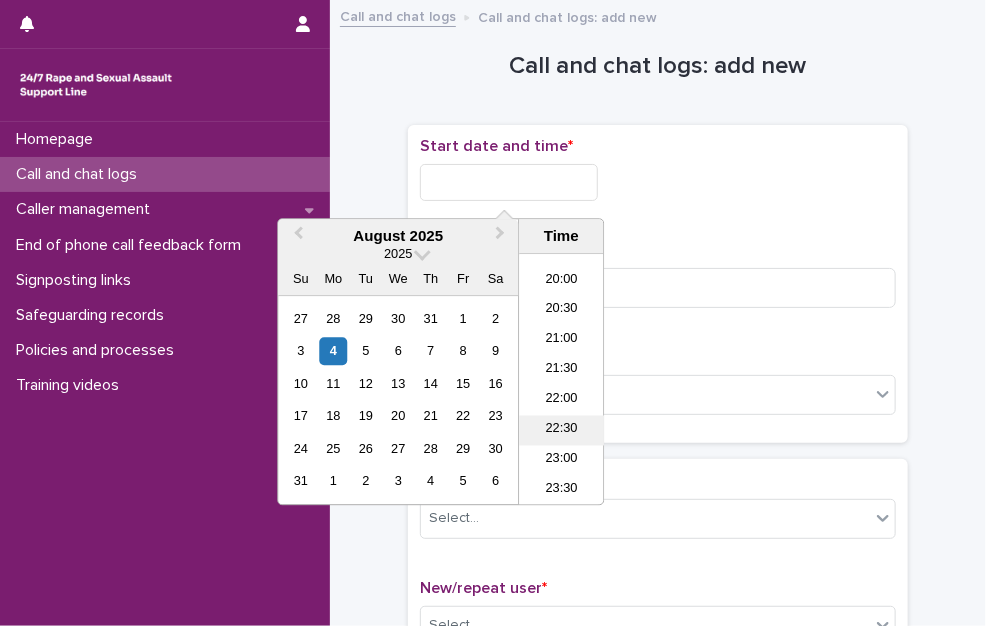 click on "22:30" at bounding box center (561, 431) 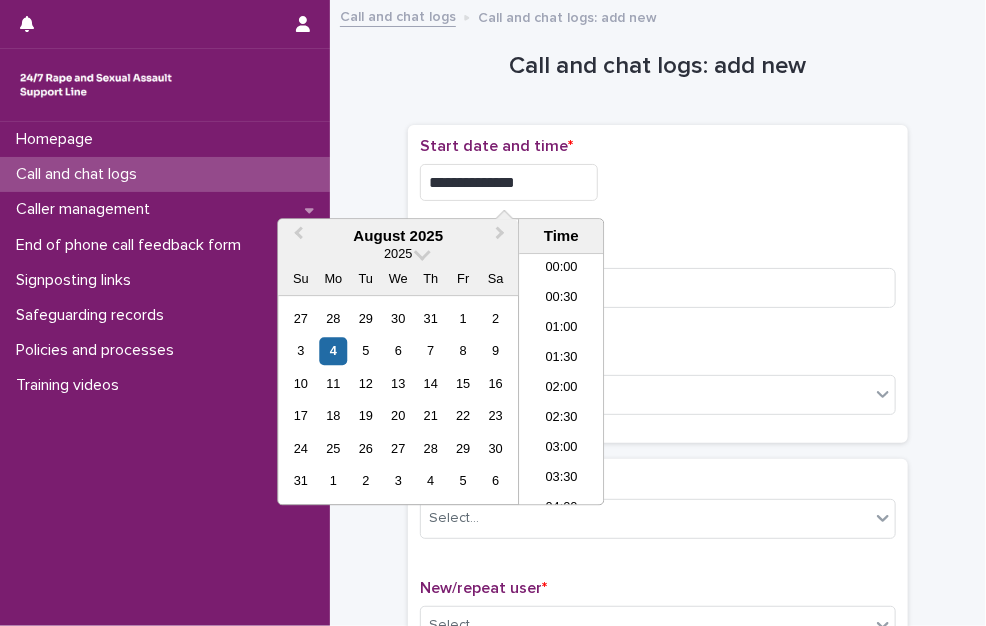 click on "**********" at bounding box center (509, 182) 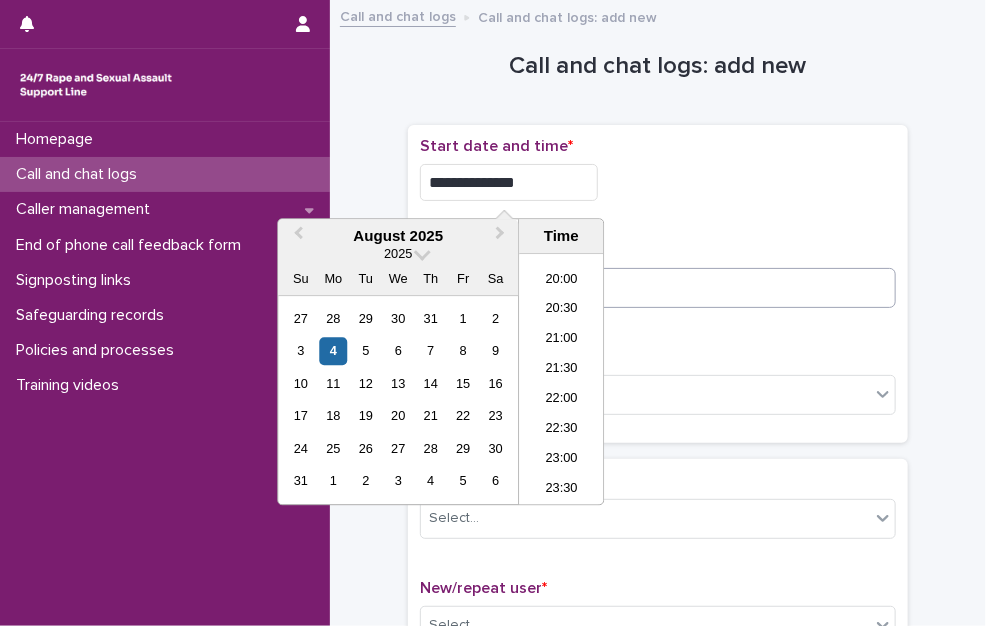 type on "**********" 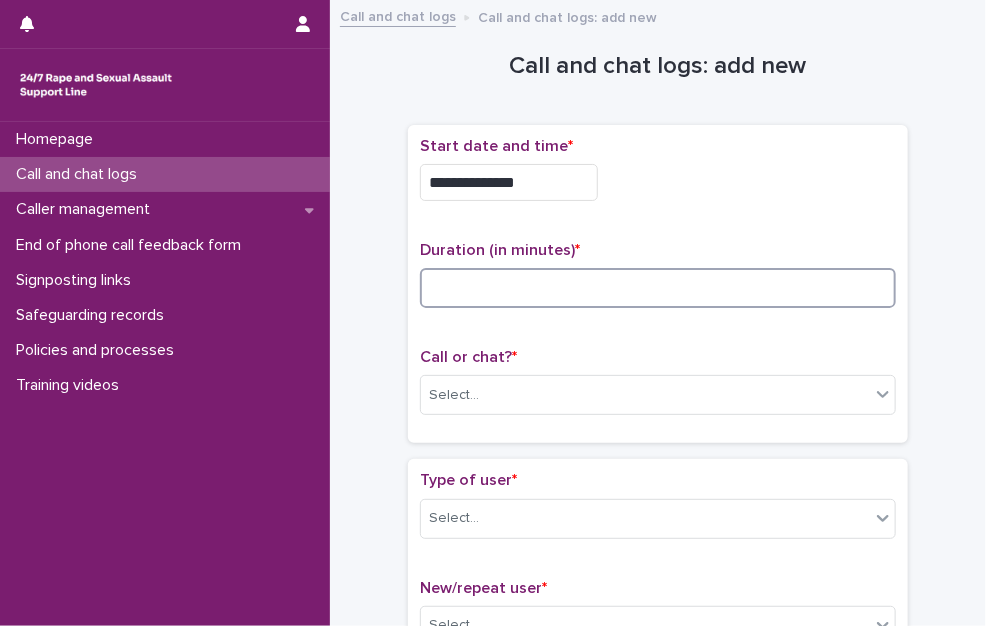 click at bounding box center [658, 288] 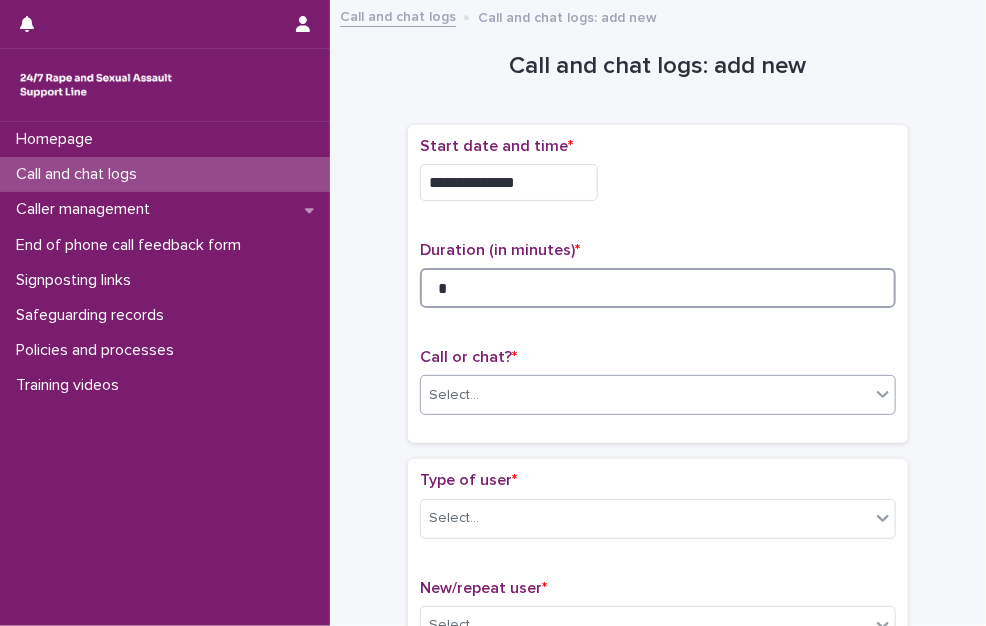 type on "*" 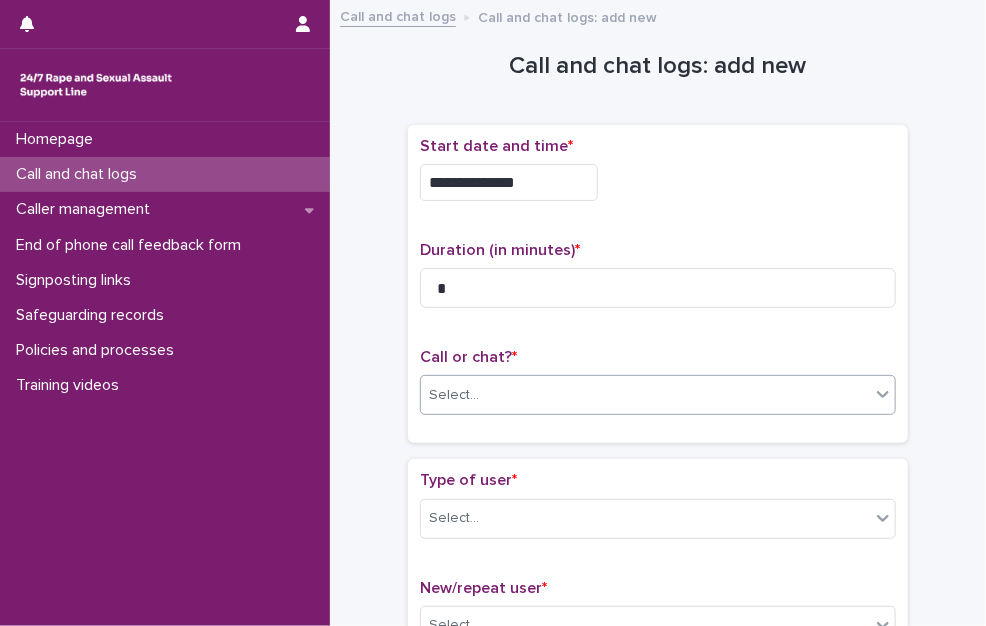 click on "Select..." at bounding box center (645, 395) 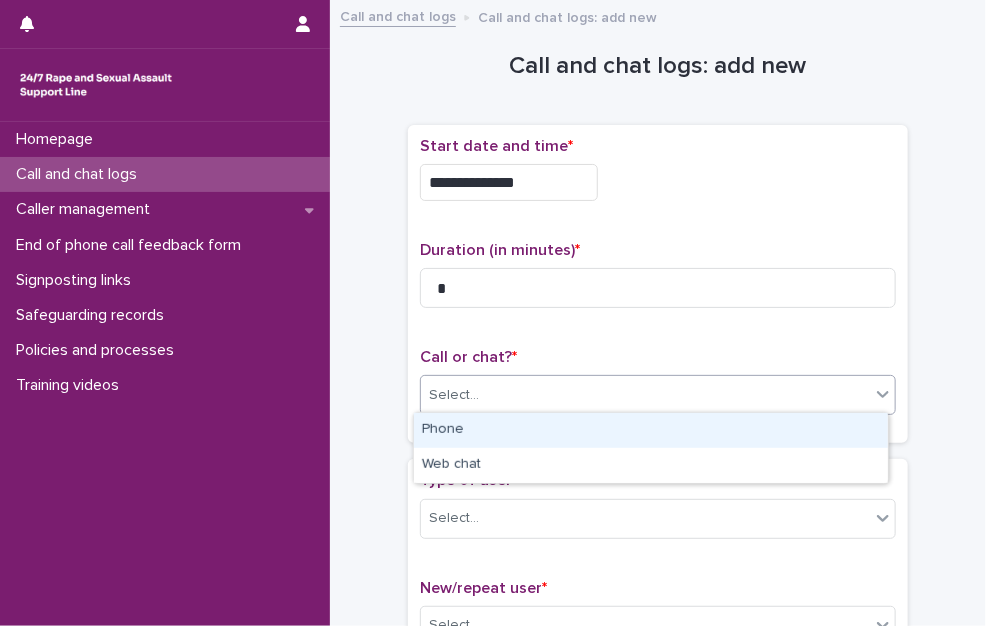 click on "Phone" at bounding box center [651, 430] 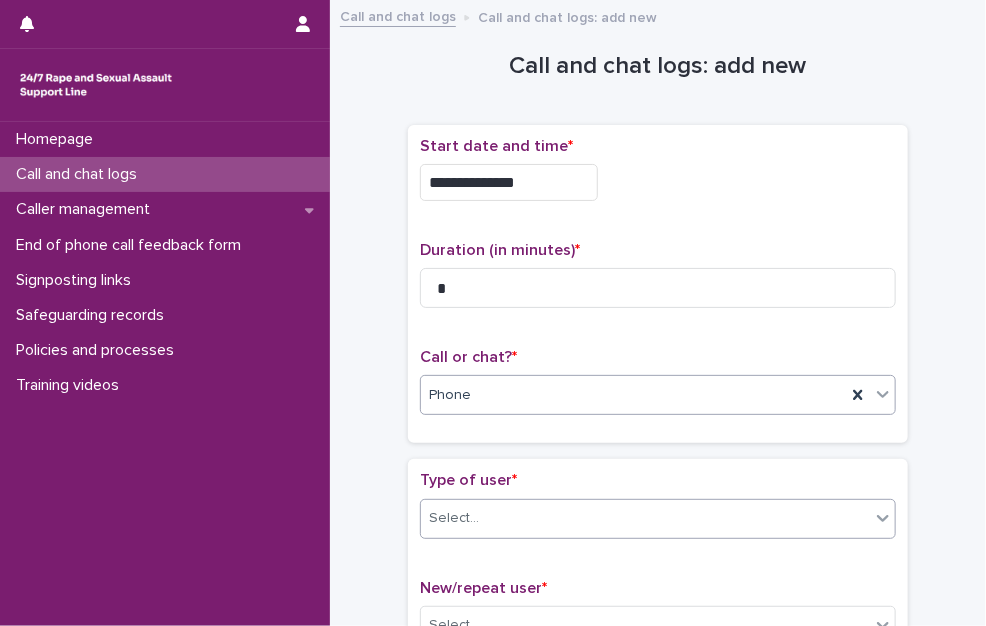 scroll, scrollTop: 100, scrollLeft: 0, axis: vertical 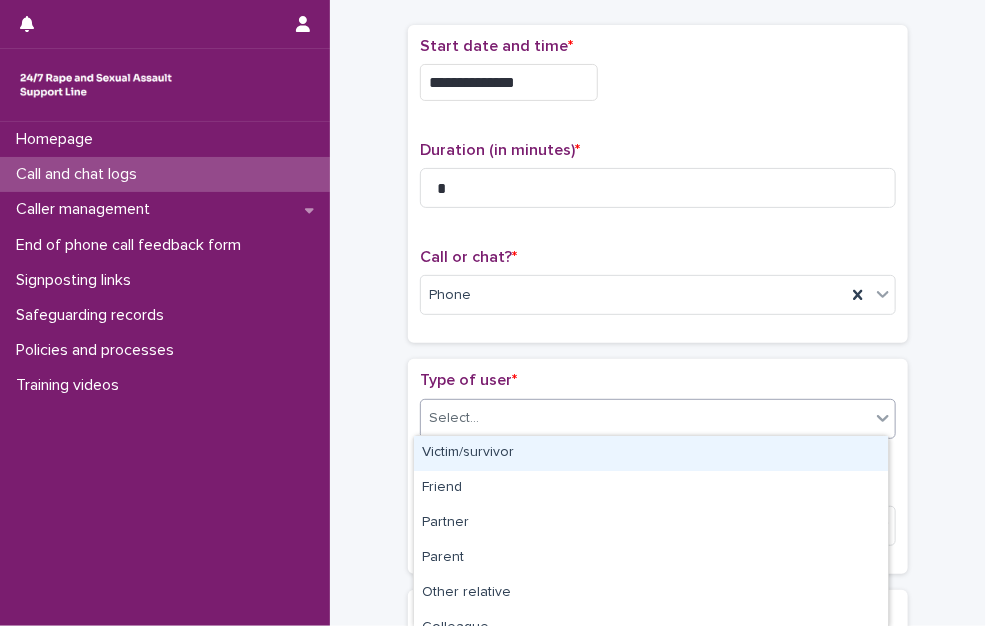 click on "Select..." at bounding box center (645, 418) 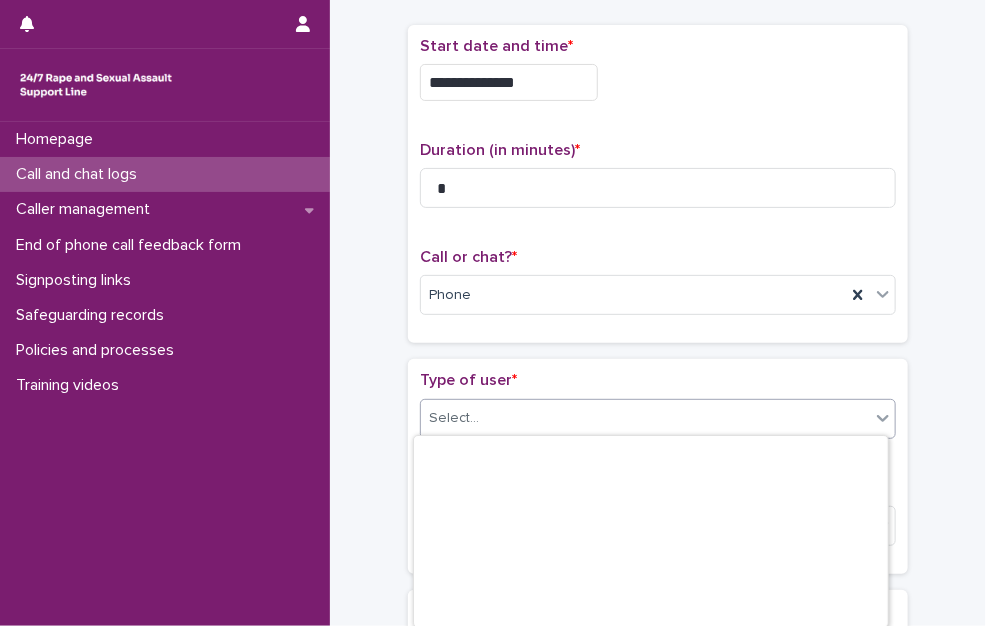 scroll, scrollTop: 332, scrollLeft: 0, axis: vertical 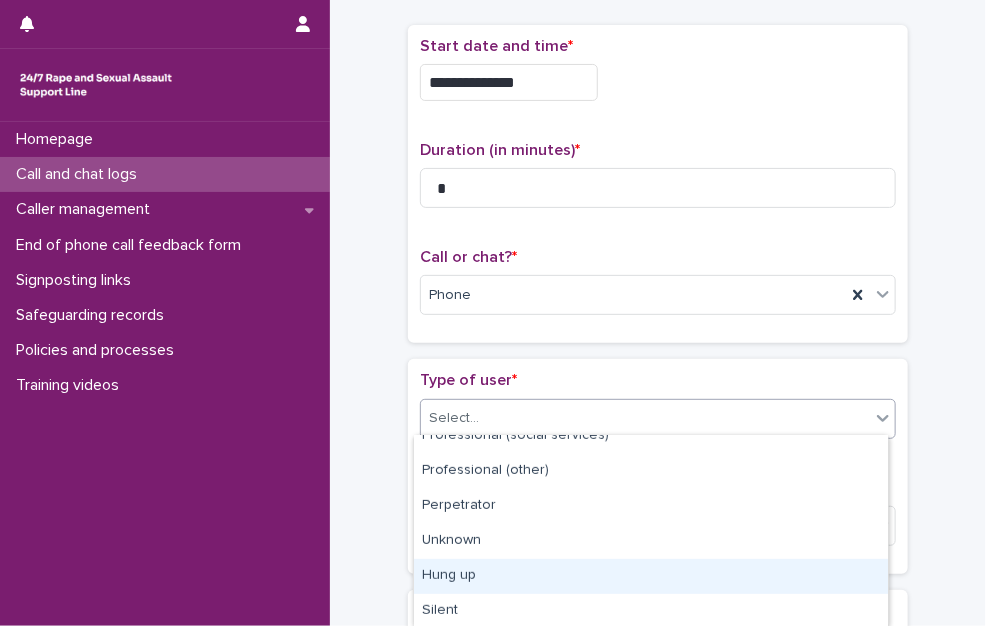 click on "Hung up" at bounding box center [651, 576] 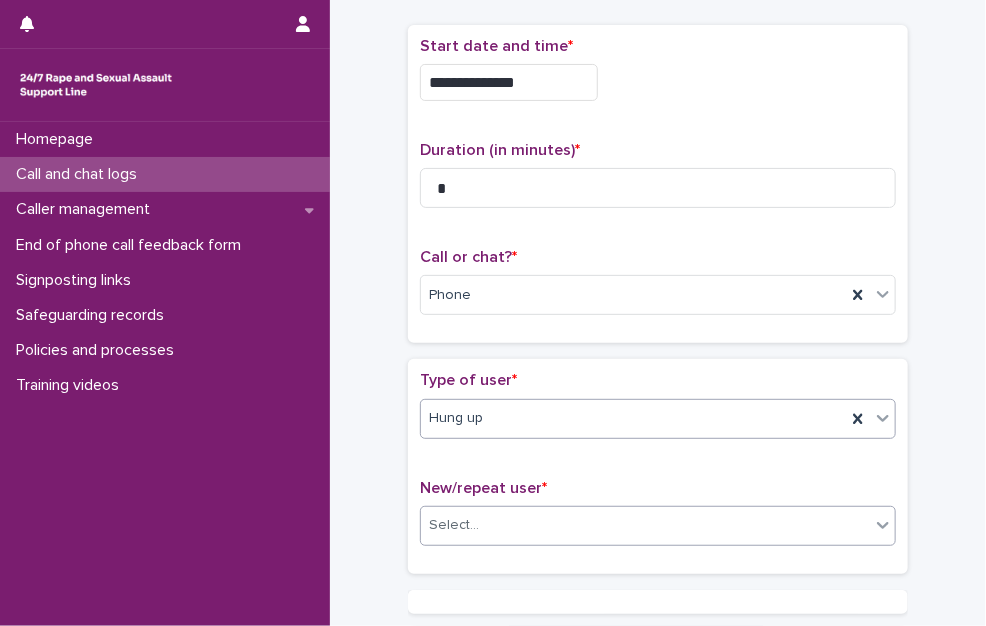 click on "Select..." at bounding box center [645, 525] 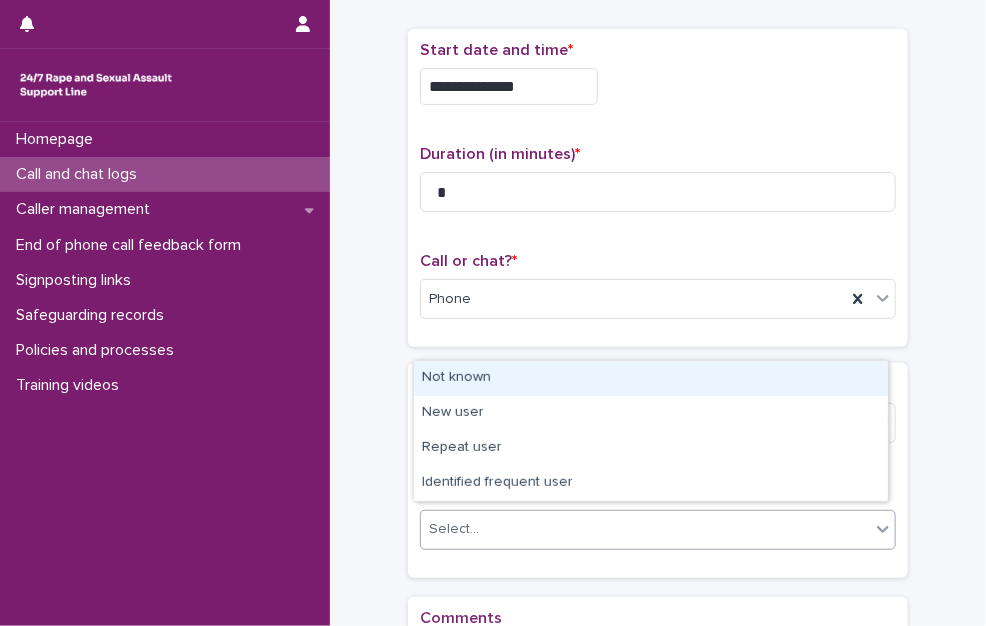 scroll, scrollTop: 104, scrollLeft: 0, axis: vertical 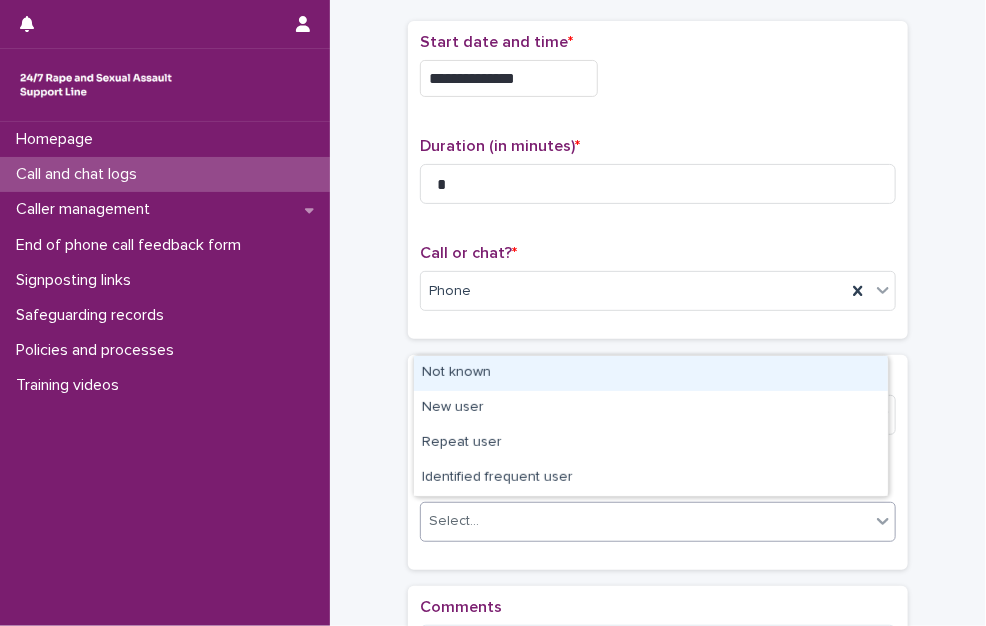 click on "Not known" at bounding box center (651, 373) 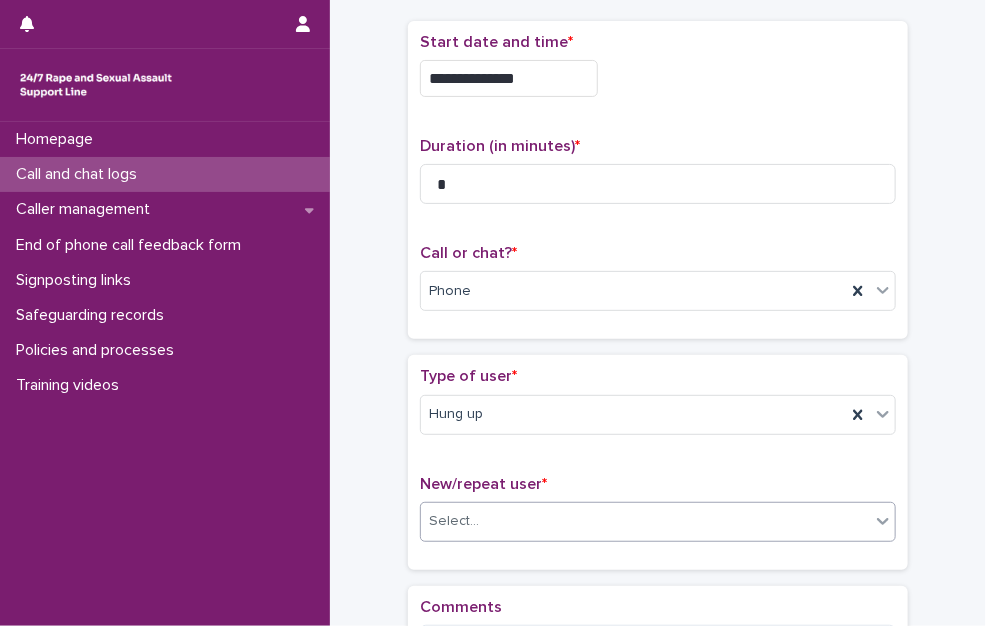 click on "**********" at bounding box center [658, 376] 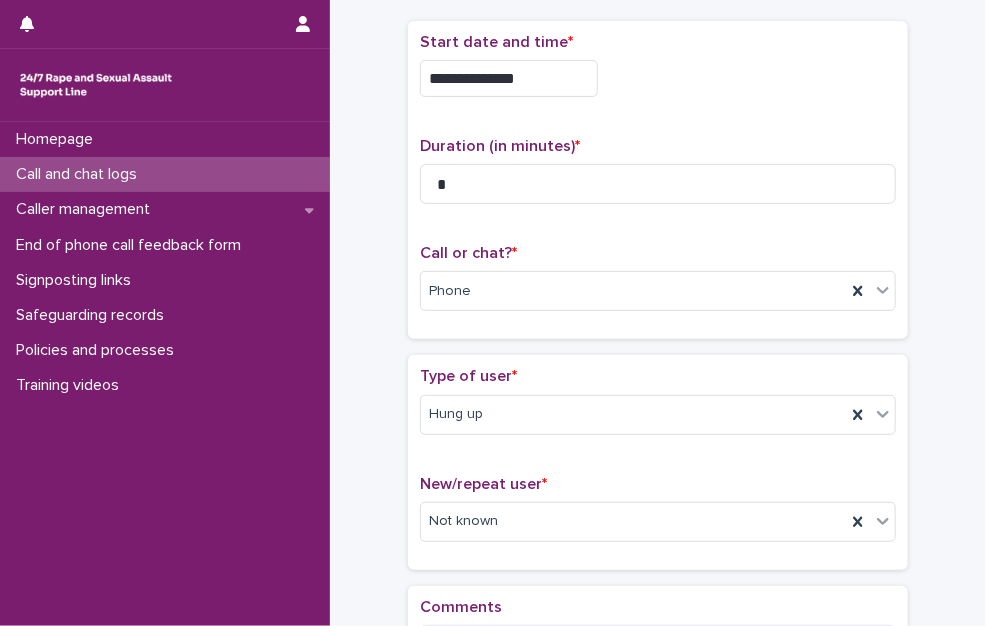 scroll, scrollTop: 373, scrollLeft: 0, axis: vertical 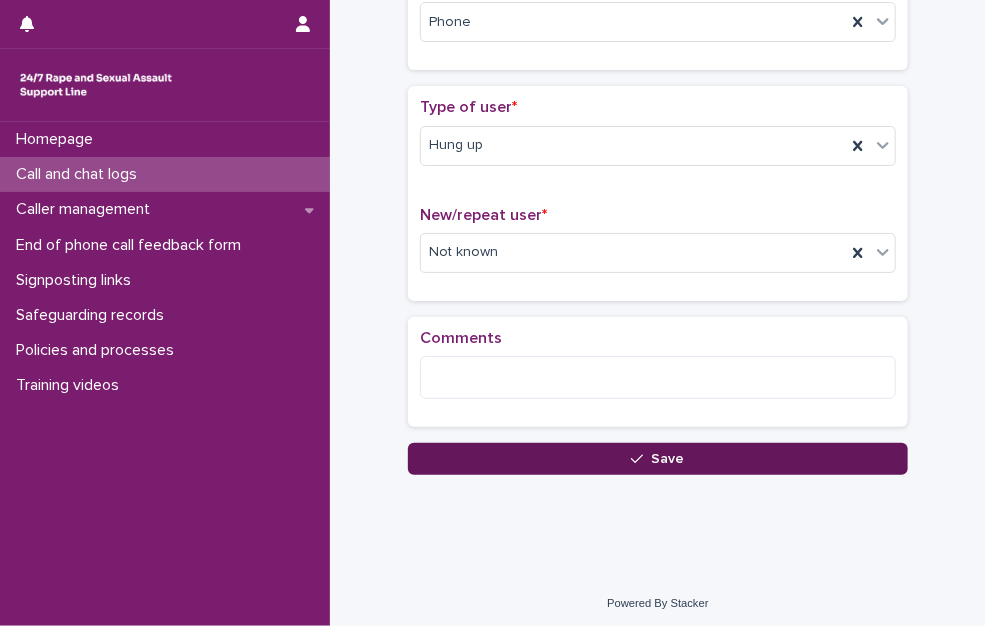 click on "Save" at bounding box center (658, 459) 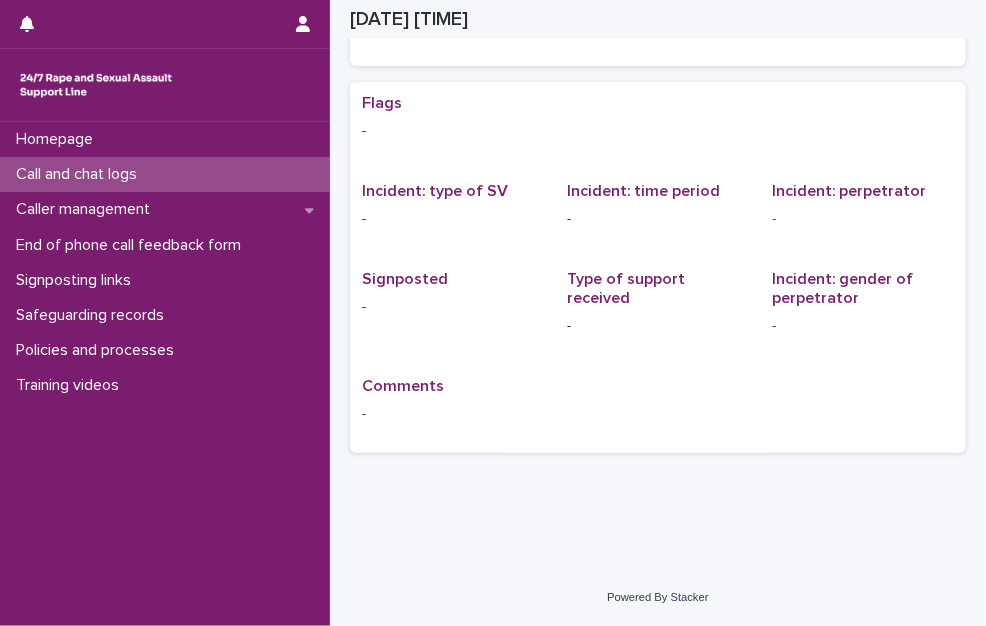 scroll, scrollTop: 0, scrollLeft: 0, axis: both 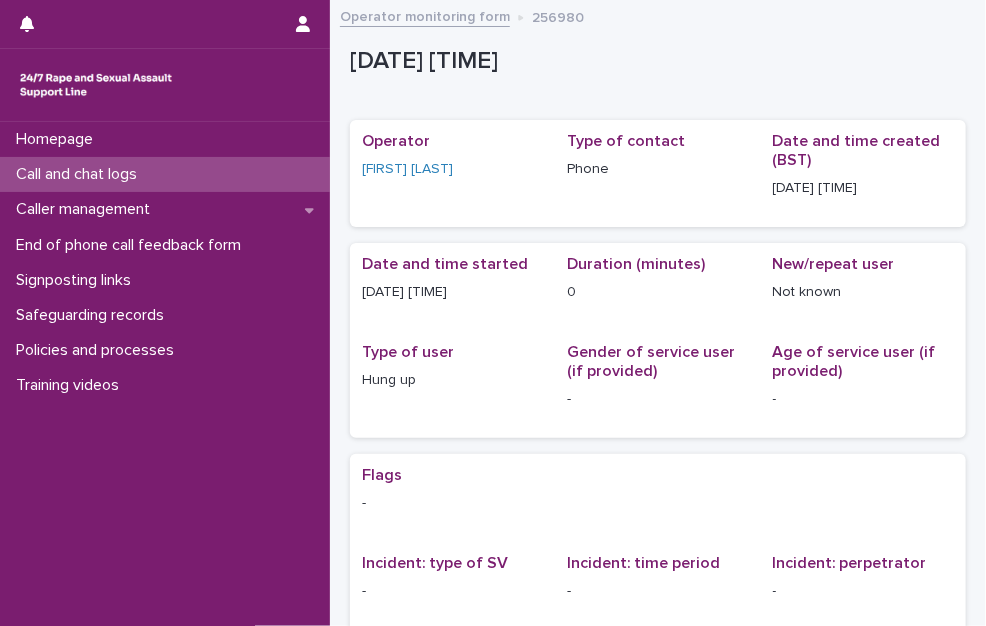 click on "Call and chat logs" at bounding box center (165, 174) 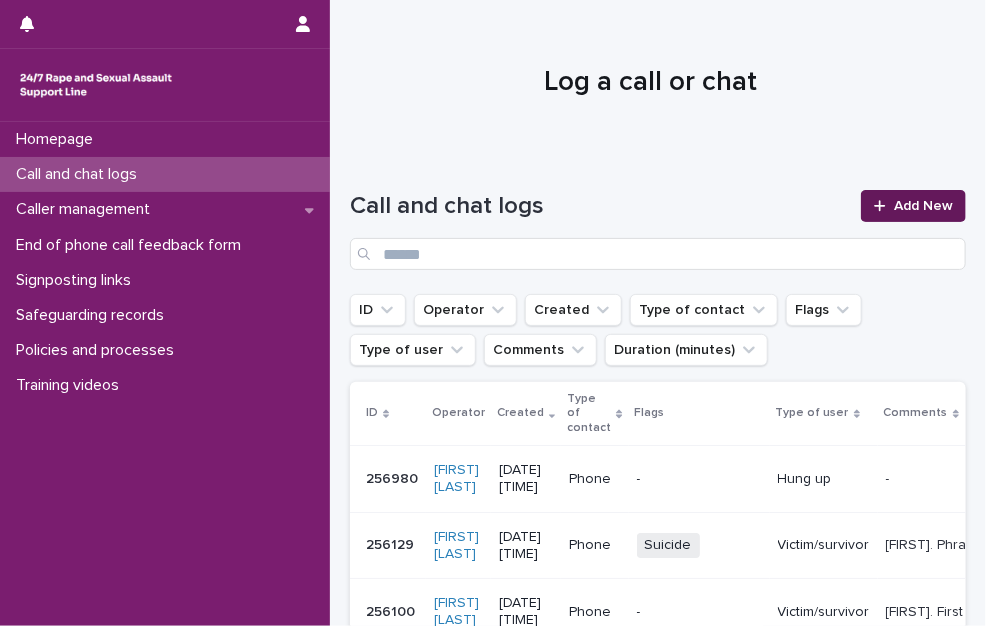 click on "Add New" at bounding box center (913, 206) 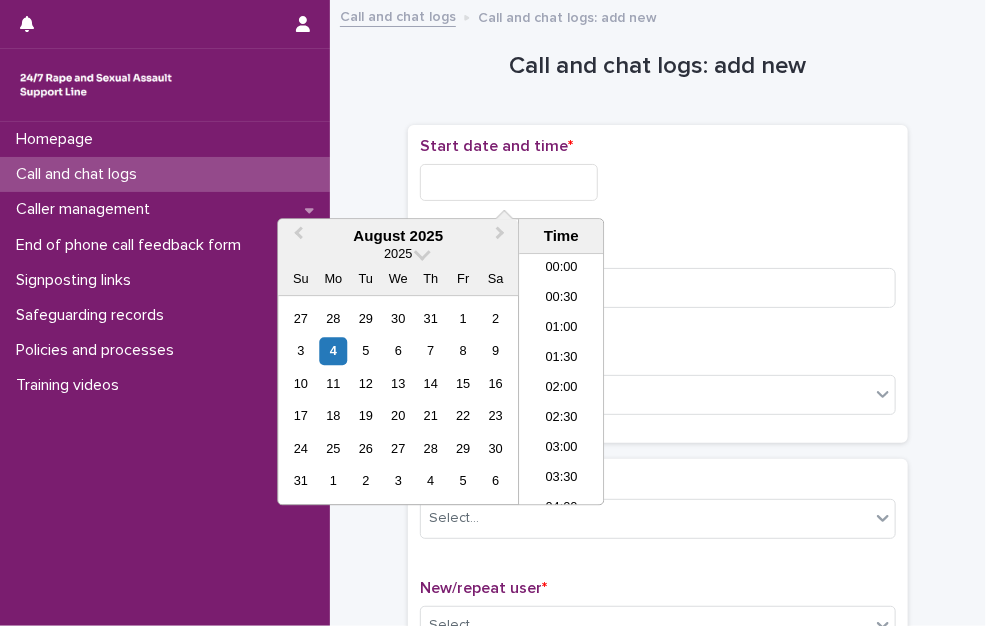 click at bounding box center (509, 182) 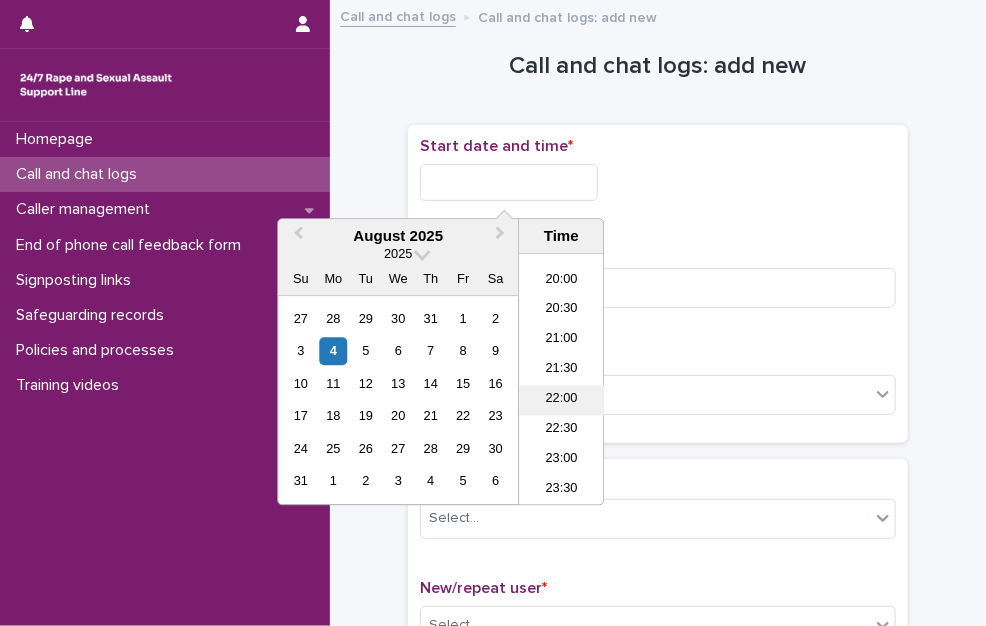 click on "22:00" at bounding box center [561, 401] 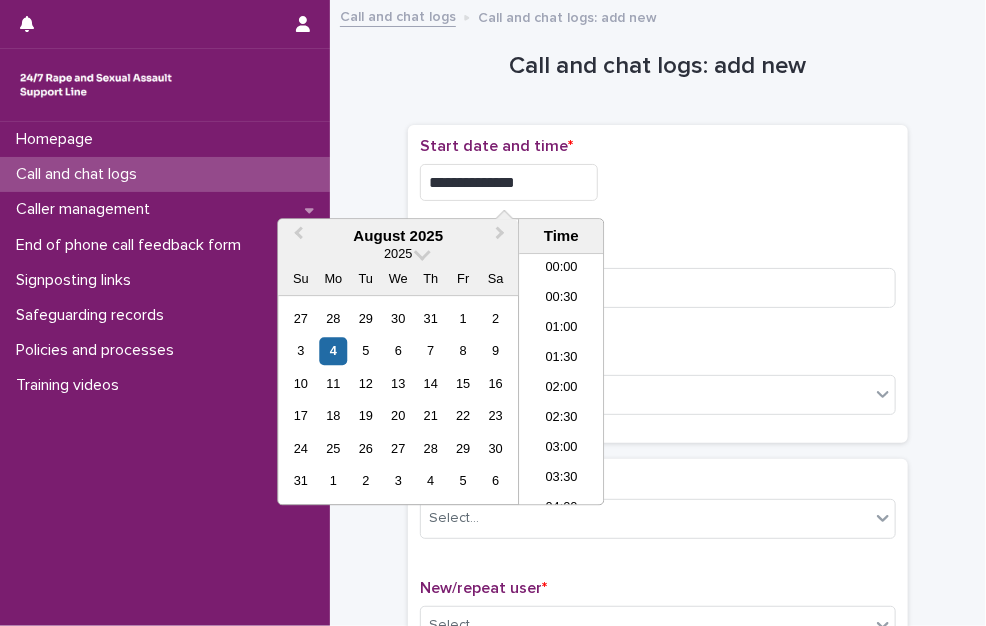 drag, startPoint x: 574, startPoint y: 178, endPoint x: 604, endPoint y: 161, distance: 34.48188 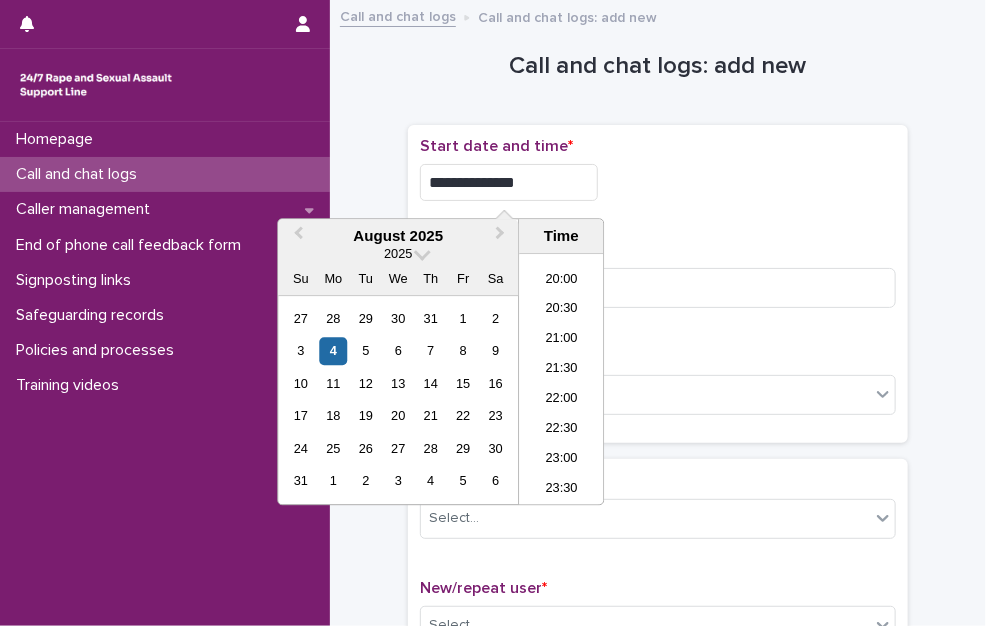 type on "**********" 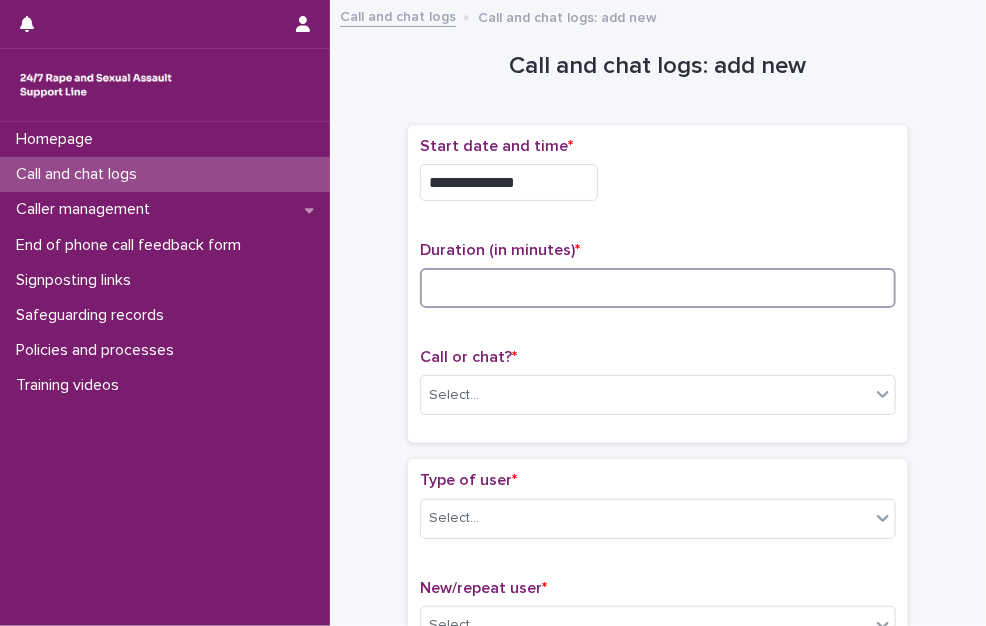 click at bounding box center [658, 288] 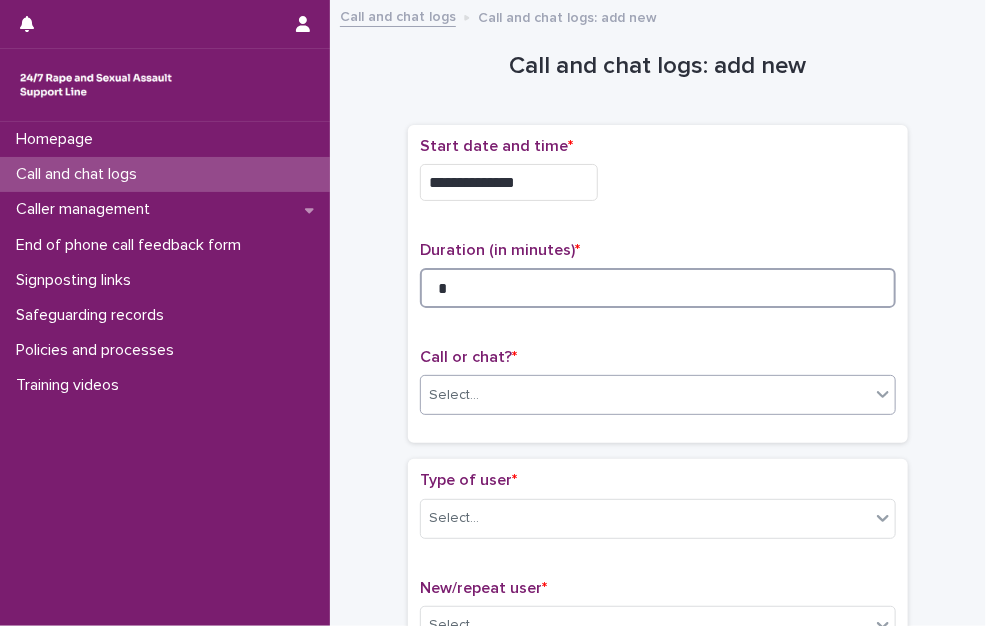 type on "*" 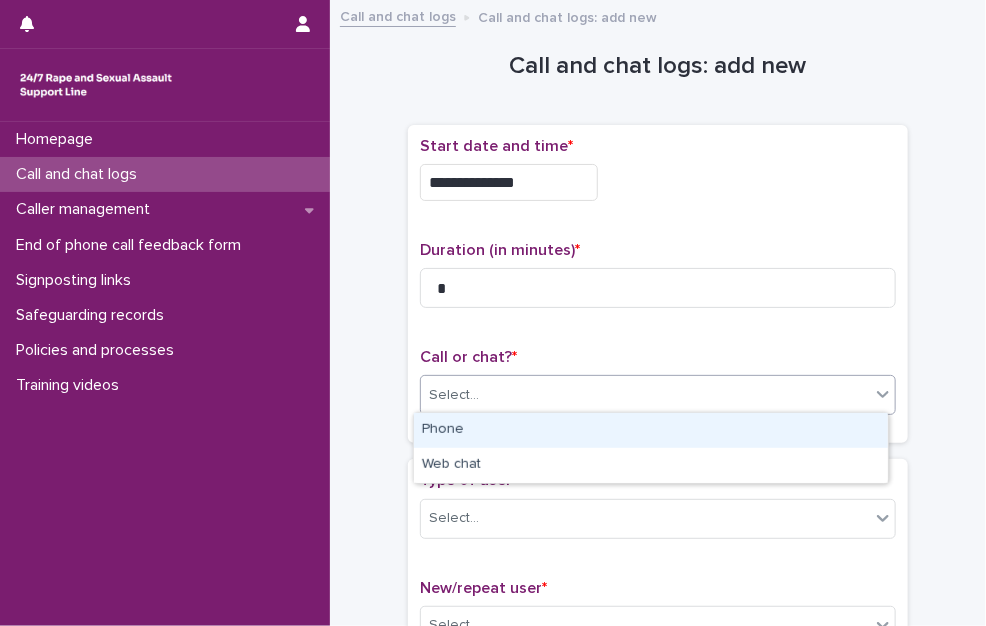 drag, startPoint x: 617, startPoint y: 383, endPoint x: 608, endPoint y: 404, distance: 22.847319 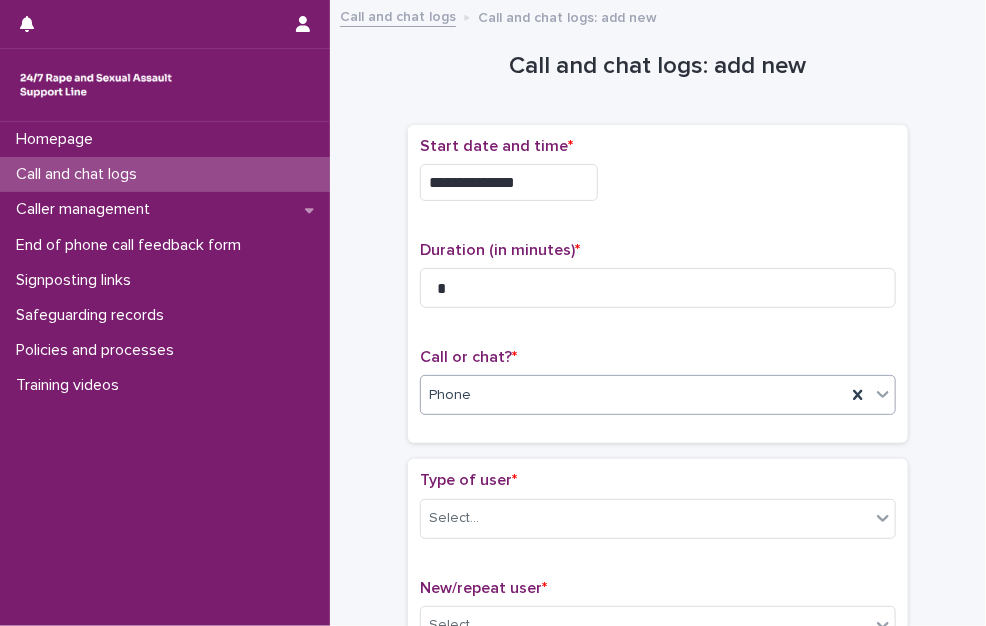 scroll, scrollTop: 200, scrollLeft: 0, axis: vertical 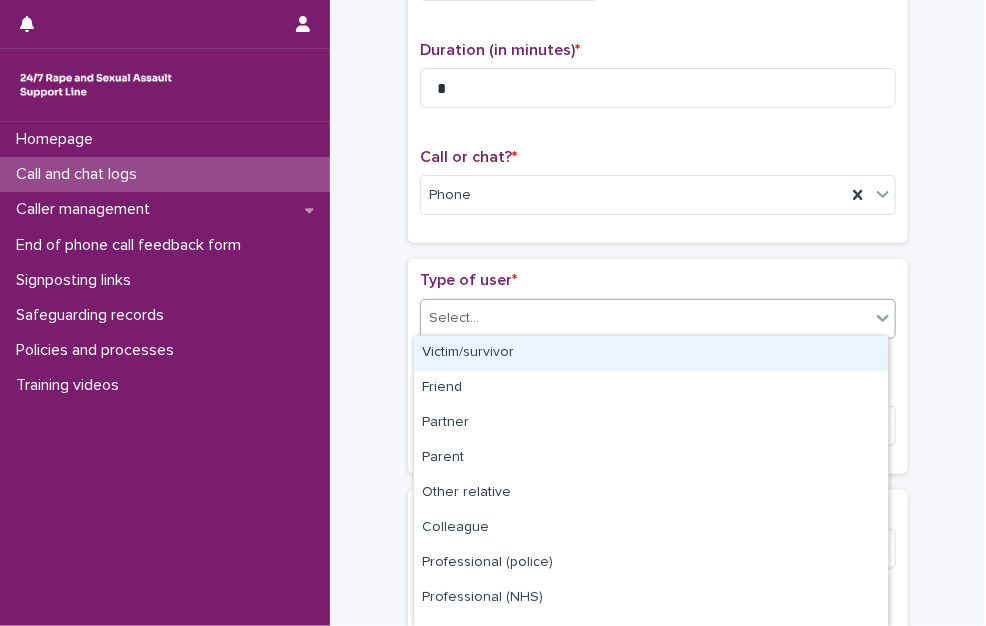 click on "Select..." at bounding box center (645, 318) 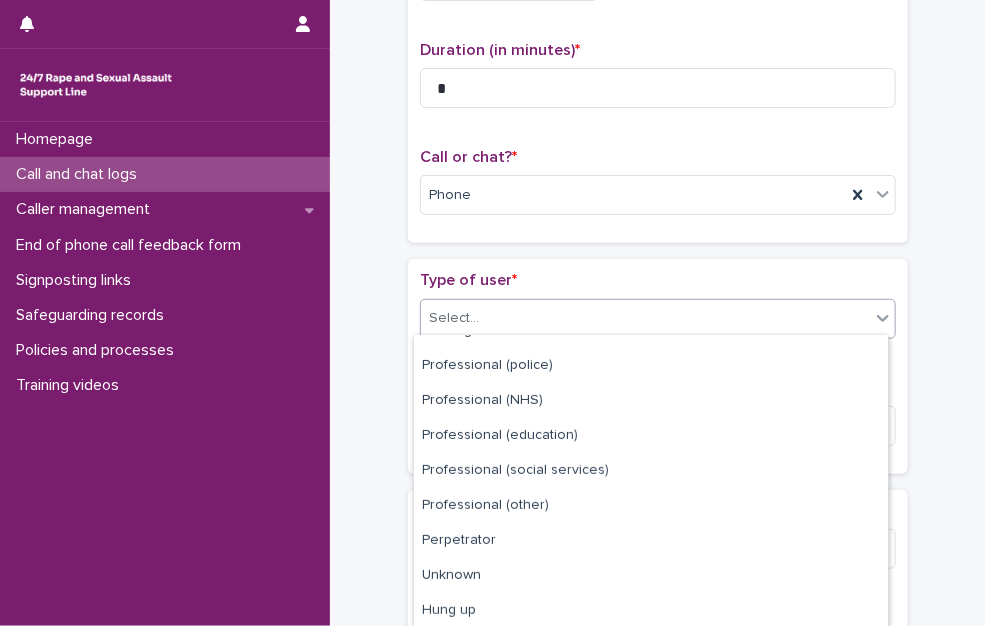 scroll, scrollTop: 232, scrollLeft: 0, axis: vertical 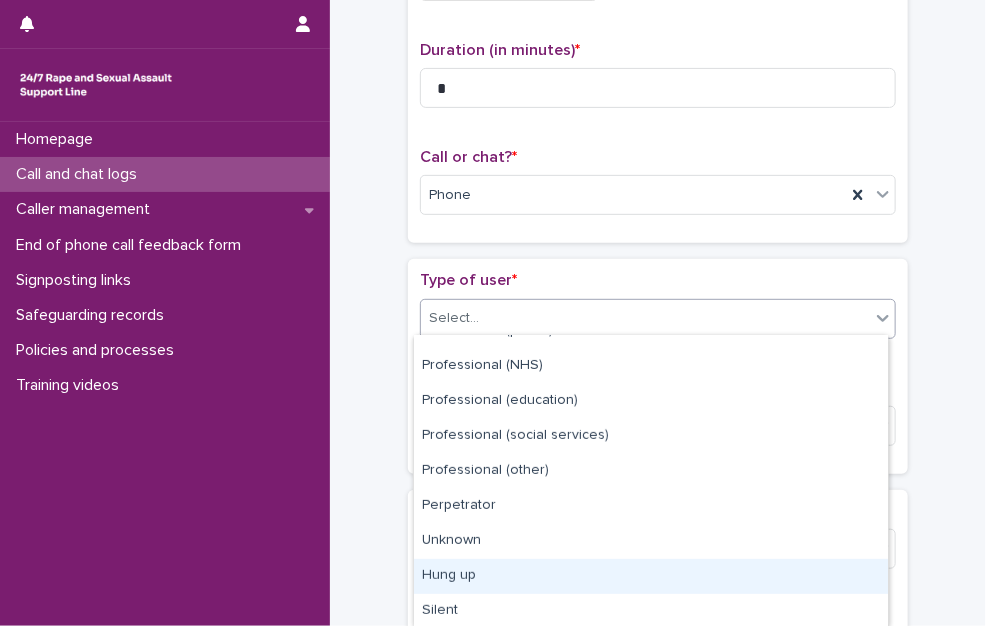 click on "Hung up" at bounding box center [651, 576] 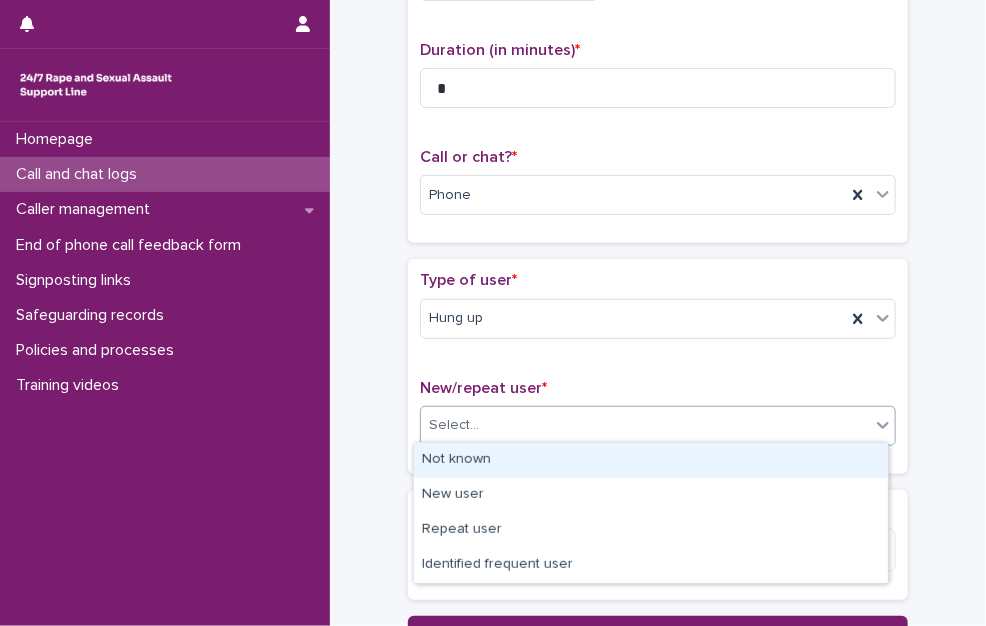 click on "Select..." at bounding box center (645, 425) 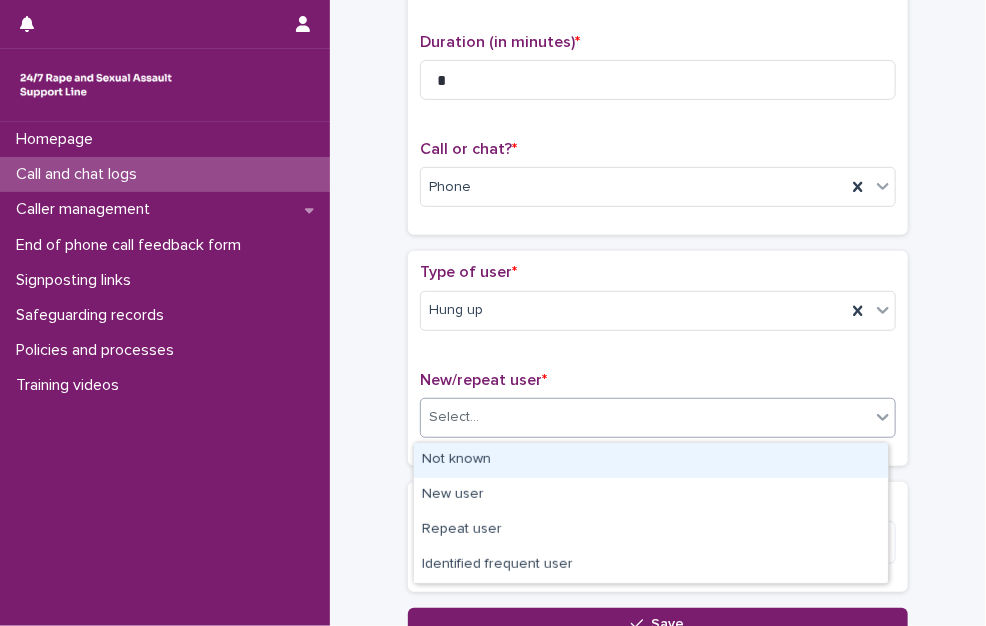 click on "Not known" at bounding box center [651, 460] 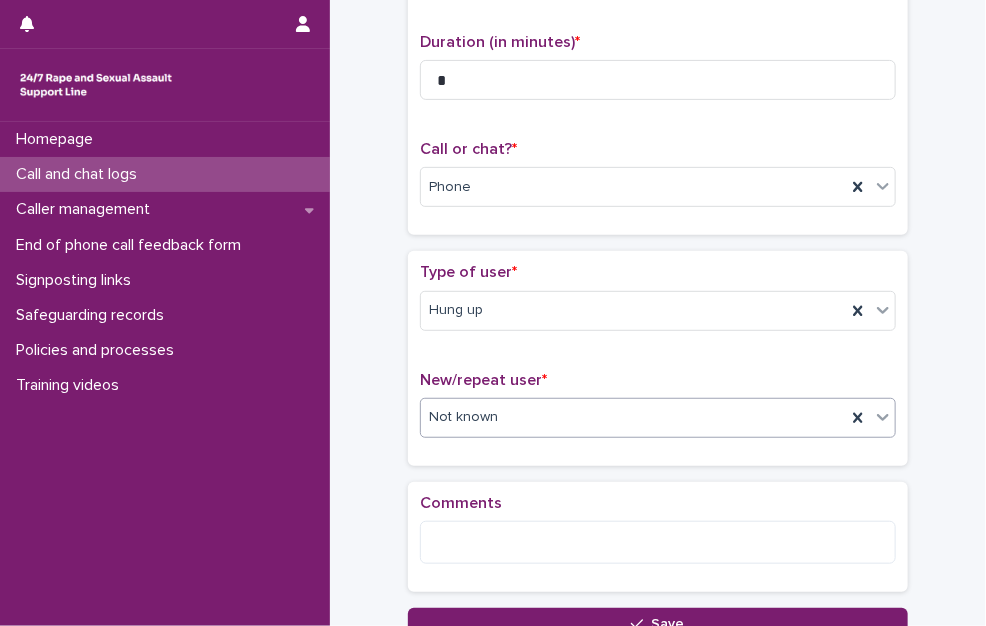 drag, startPoint x: 534, startPoint y: 608, endPoint x: 593, endPoint y: 383, distance: 232.60696 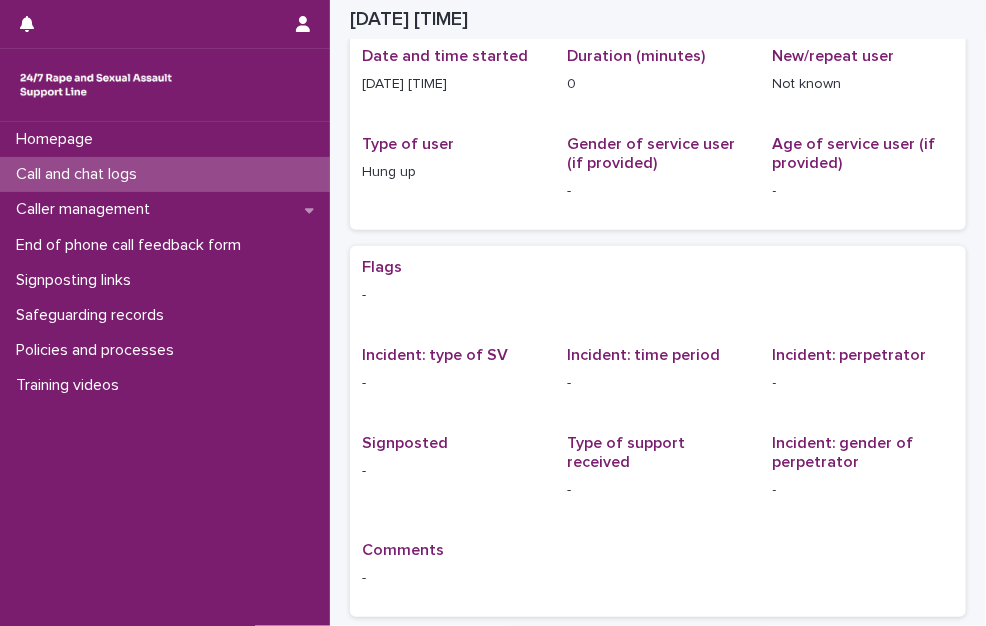 scroll, scrollTop: 0, scrollLeft: 0, axis: both 